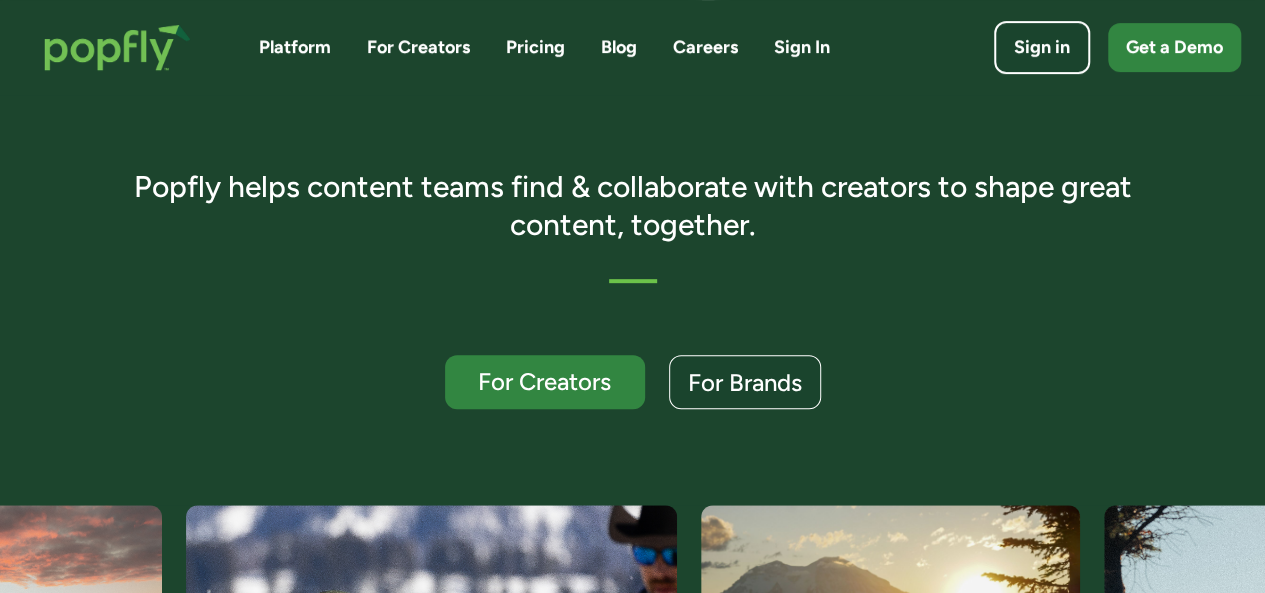 scroll, scrollTop: 0, scrollLeft: 0, axis: both 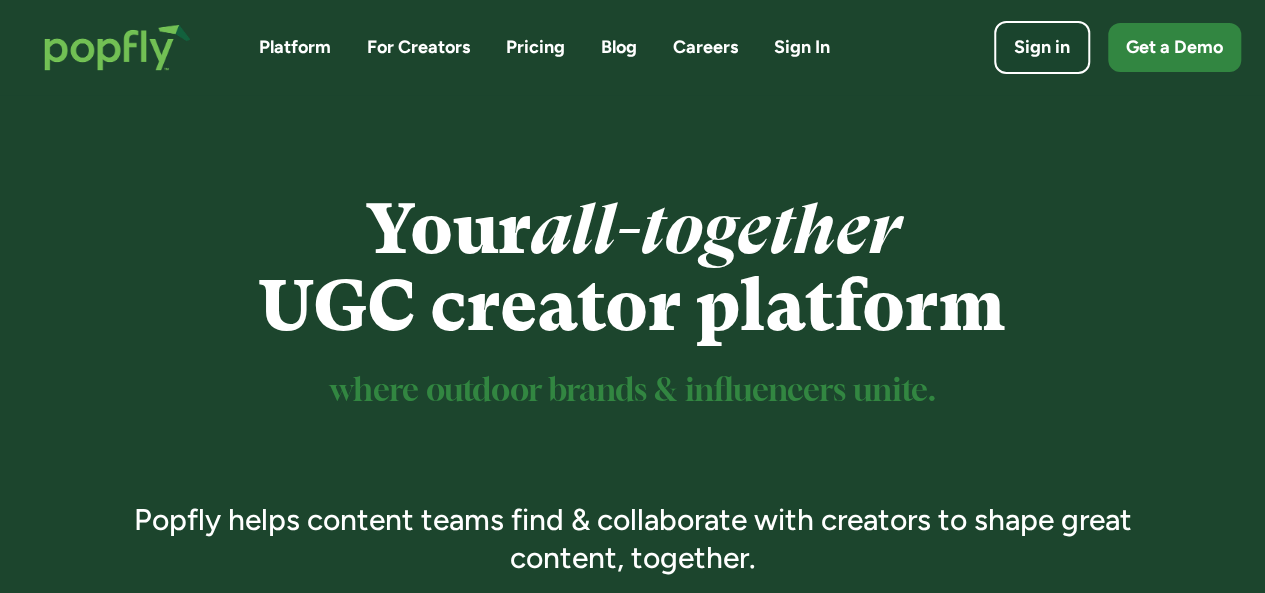 click on "For Creators" at bounding box center [418, 47] 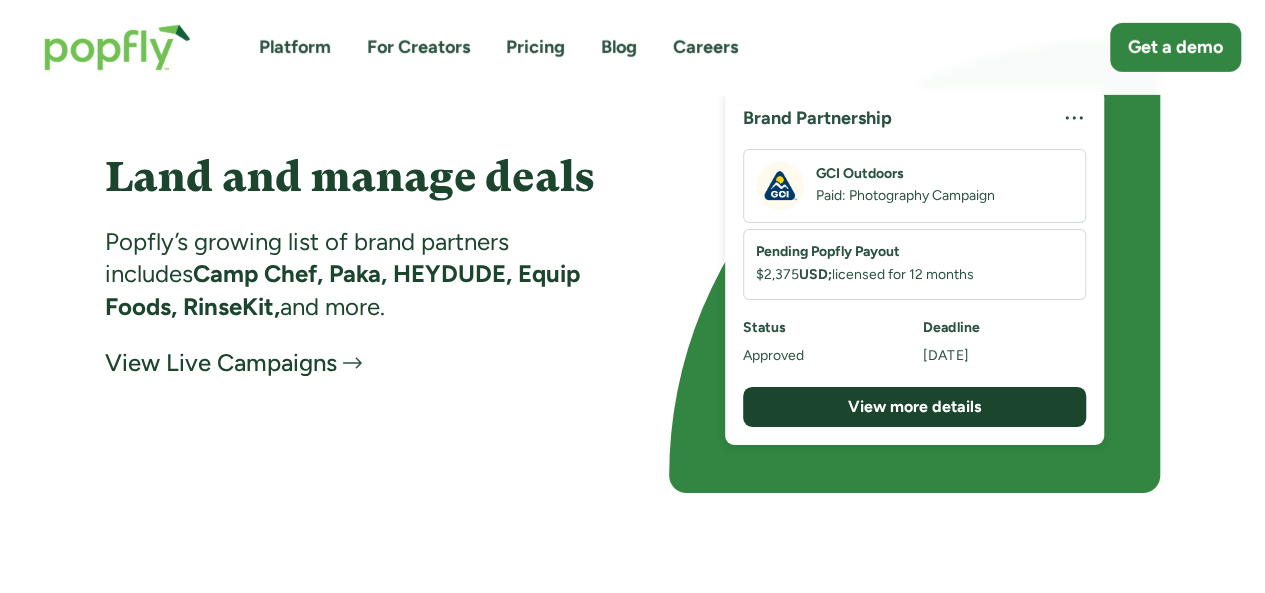 scroll, scrollTop: 3062, scrollLeft: 0, axis: vertical 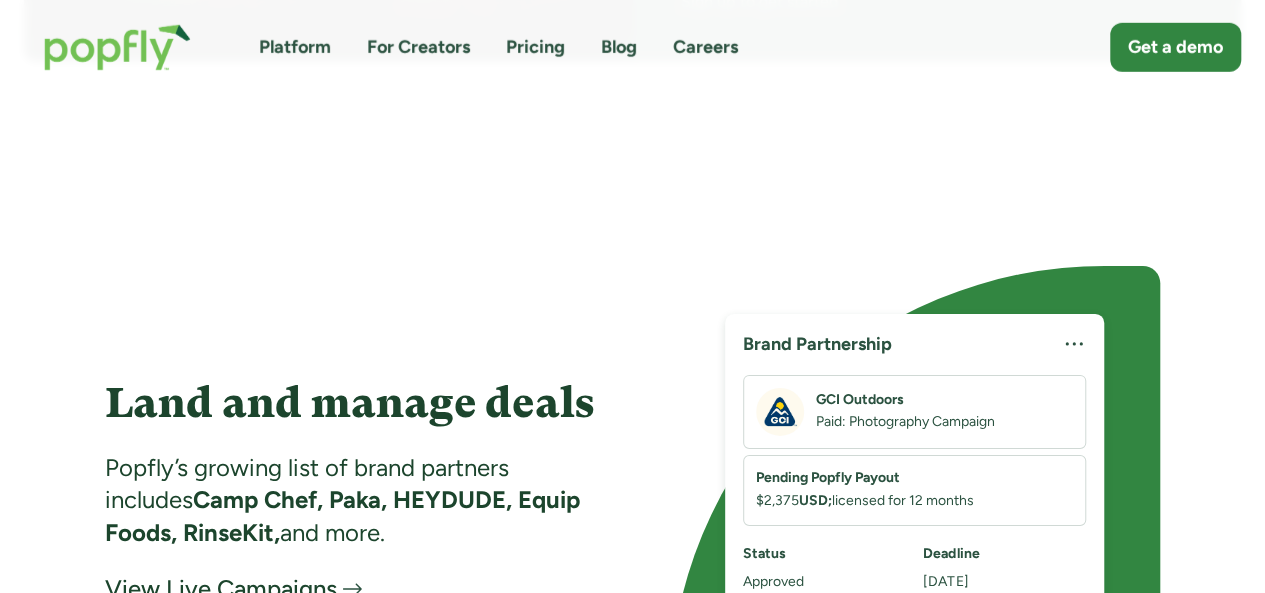 click on "Pricing" at bounding box center [535, 47] 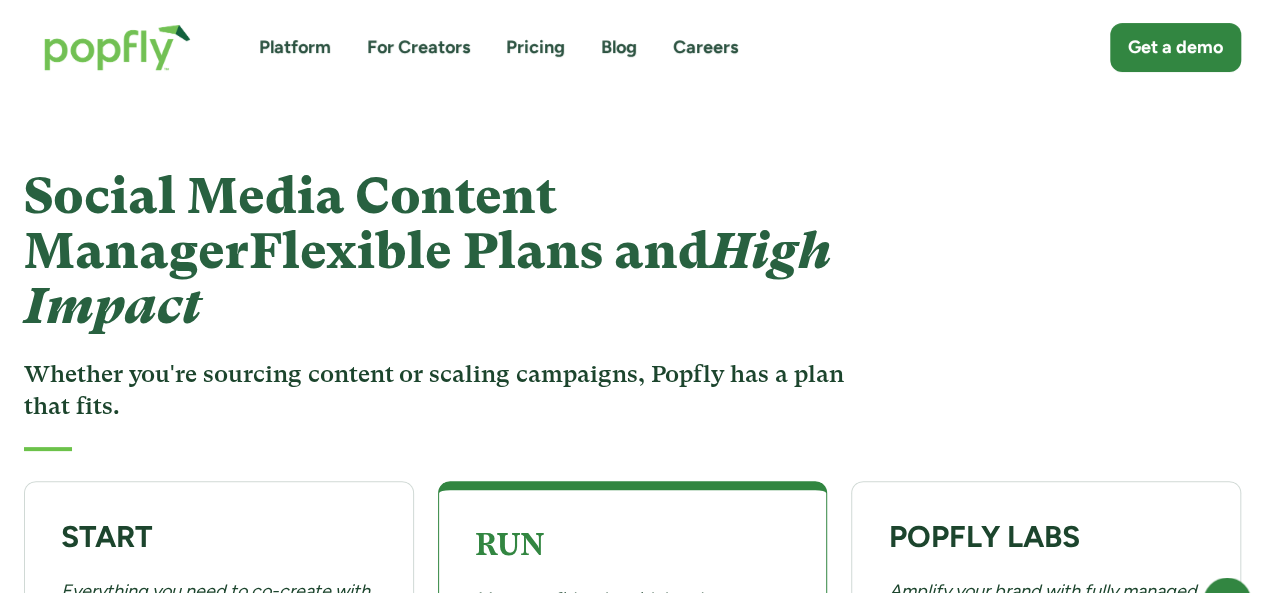 scroll, scrollTop: 0, scrollLeft: 0, axis: both 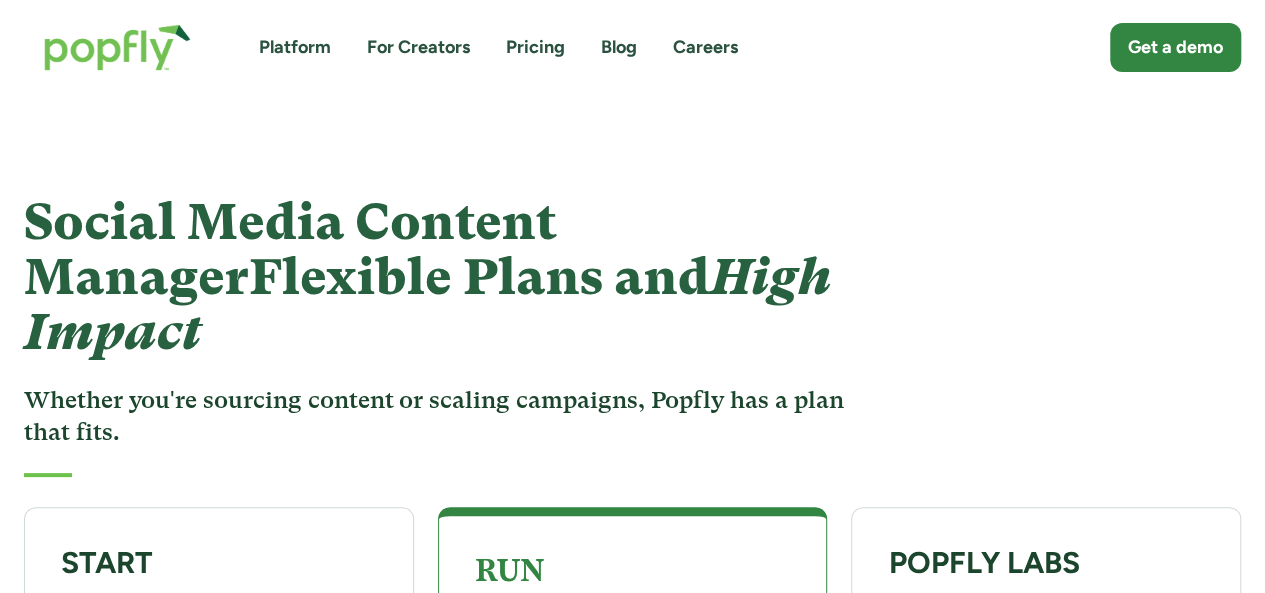 click on "Platform" at bounding box center [295, 47] 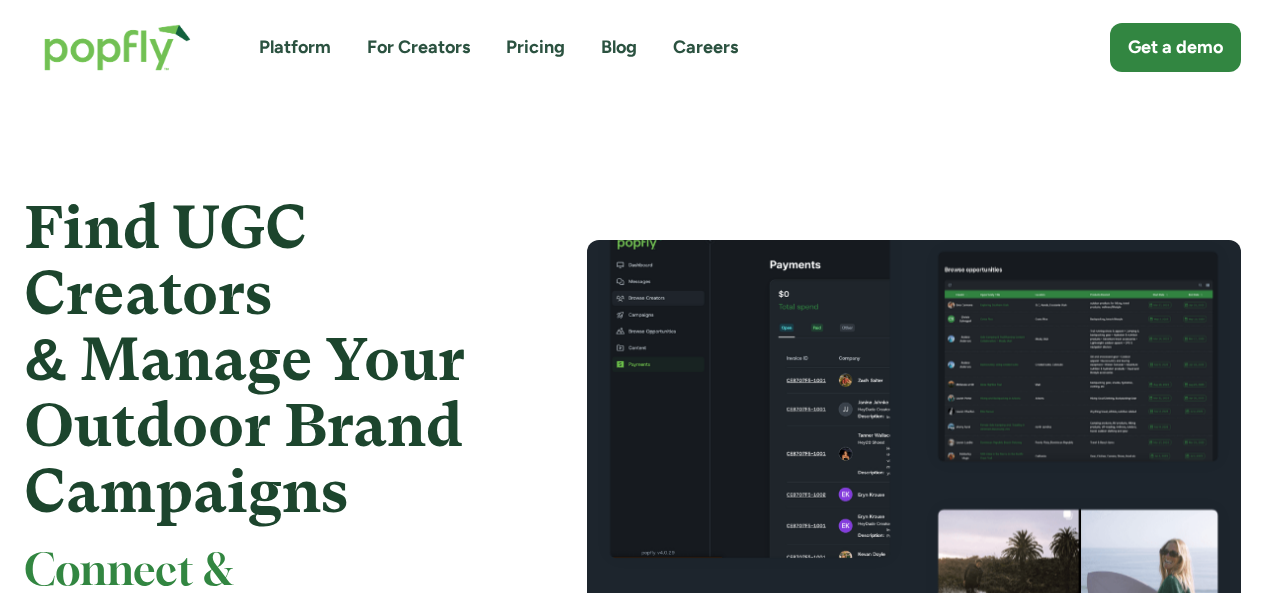 scroll, scrollTop: 0, scrollLeft: 0, axis: both 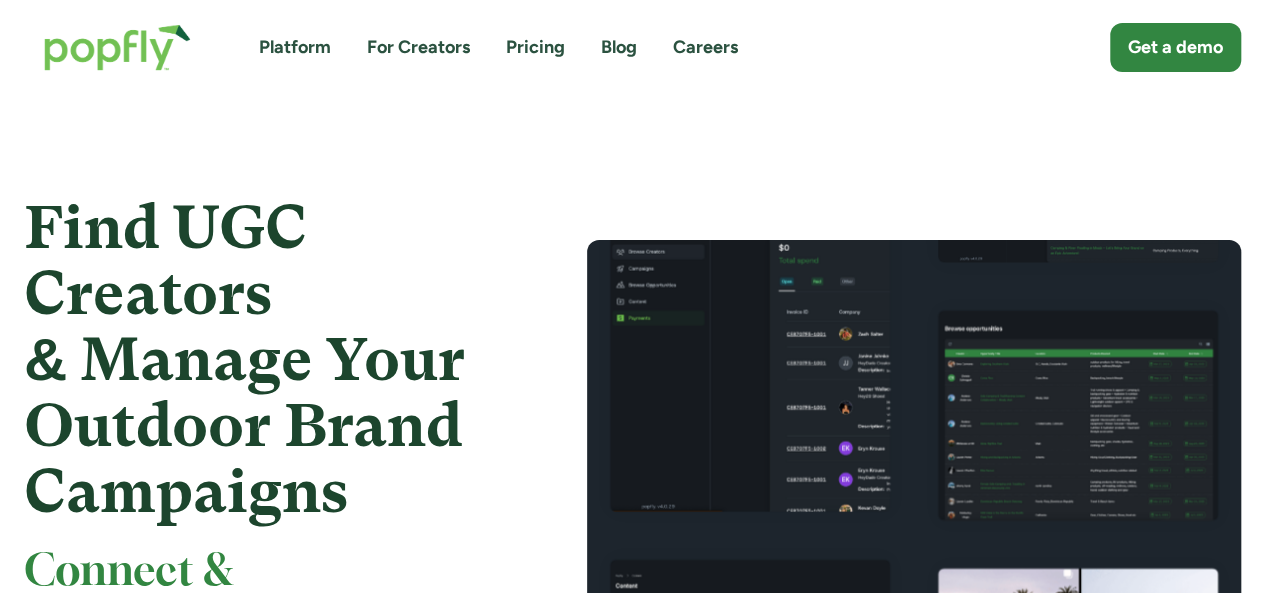 click on "Careers" at bounding box center (705, 47) 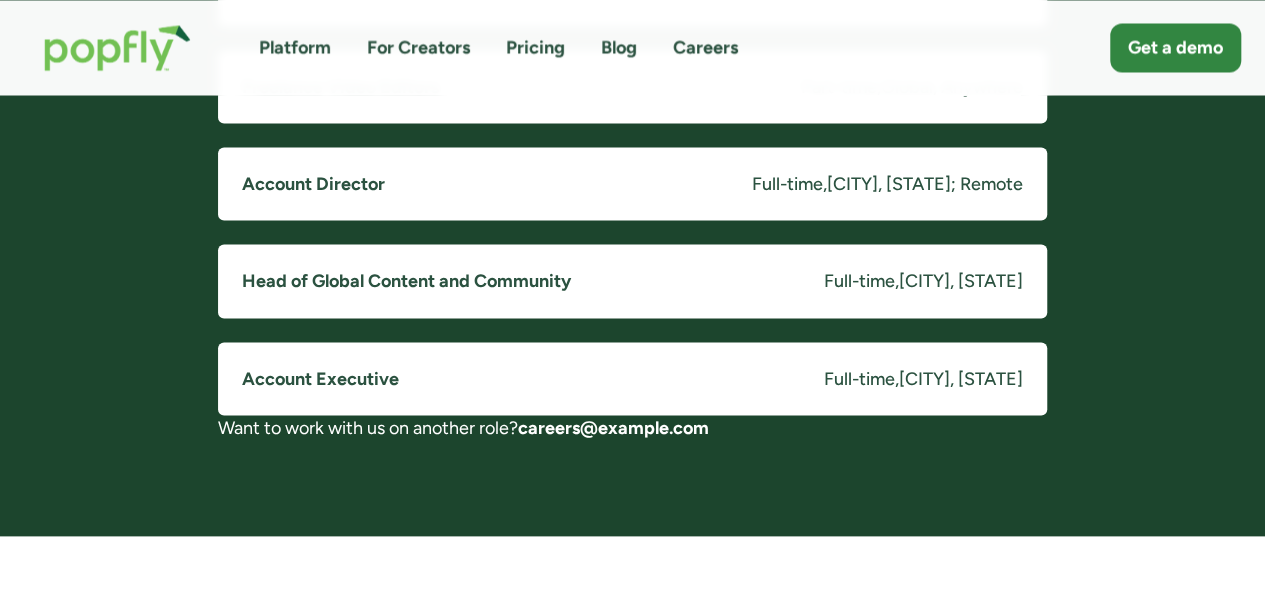 scroll, scrollTop: 1500, scrollLeft: 0, axis: vertical 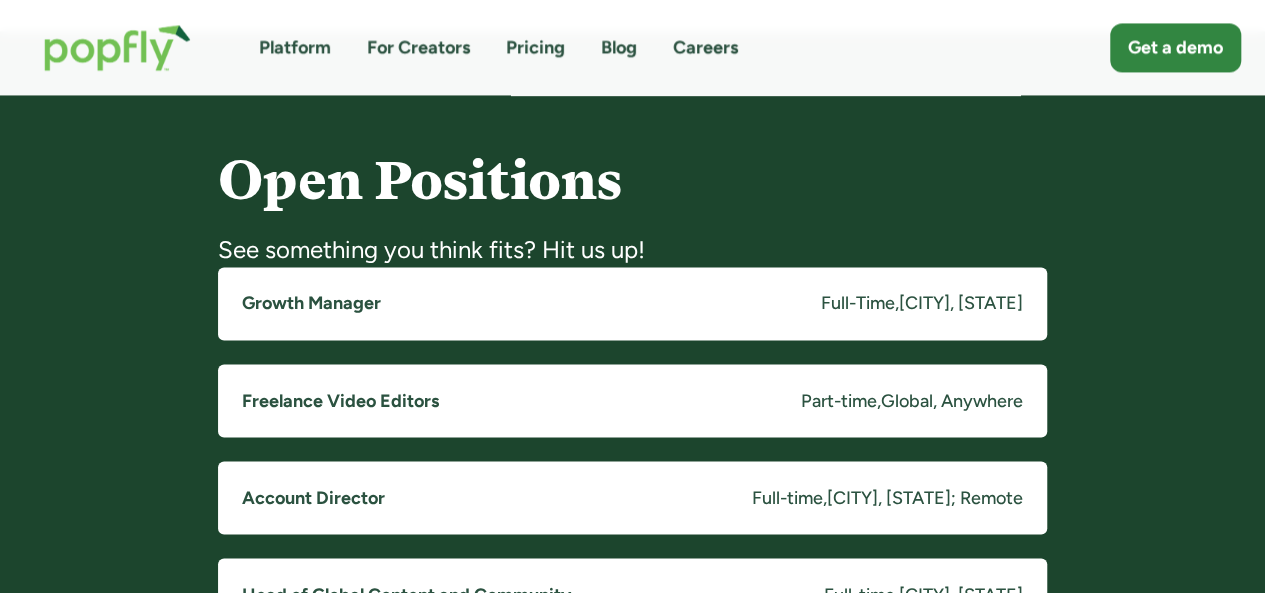click on "Platform" at bounding box center [295, 47] 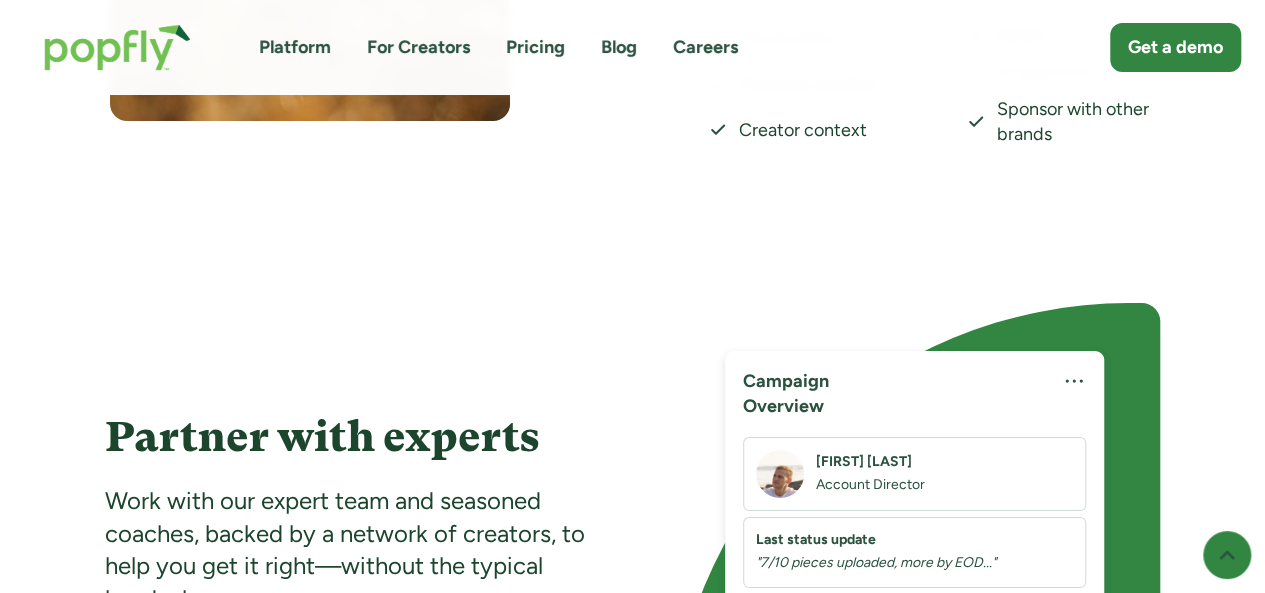 scroll, scrollTop: 3833, scrollLeft: 0, axis: vertical 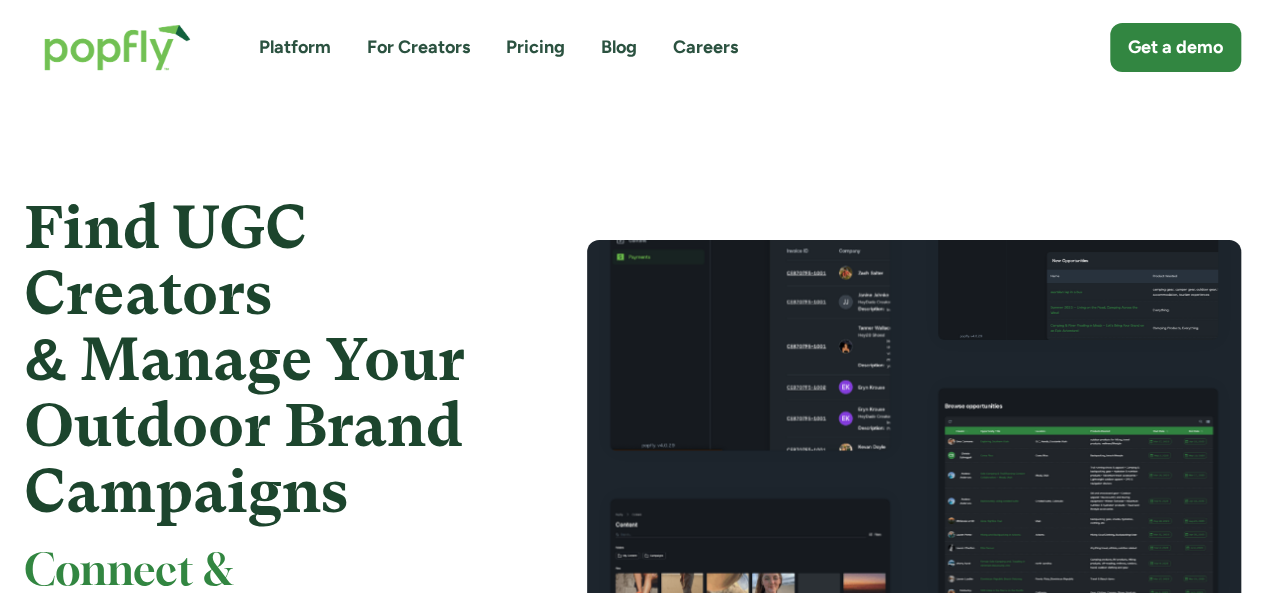 click on "For Creators" at bounding box center (418, 47) 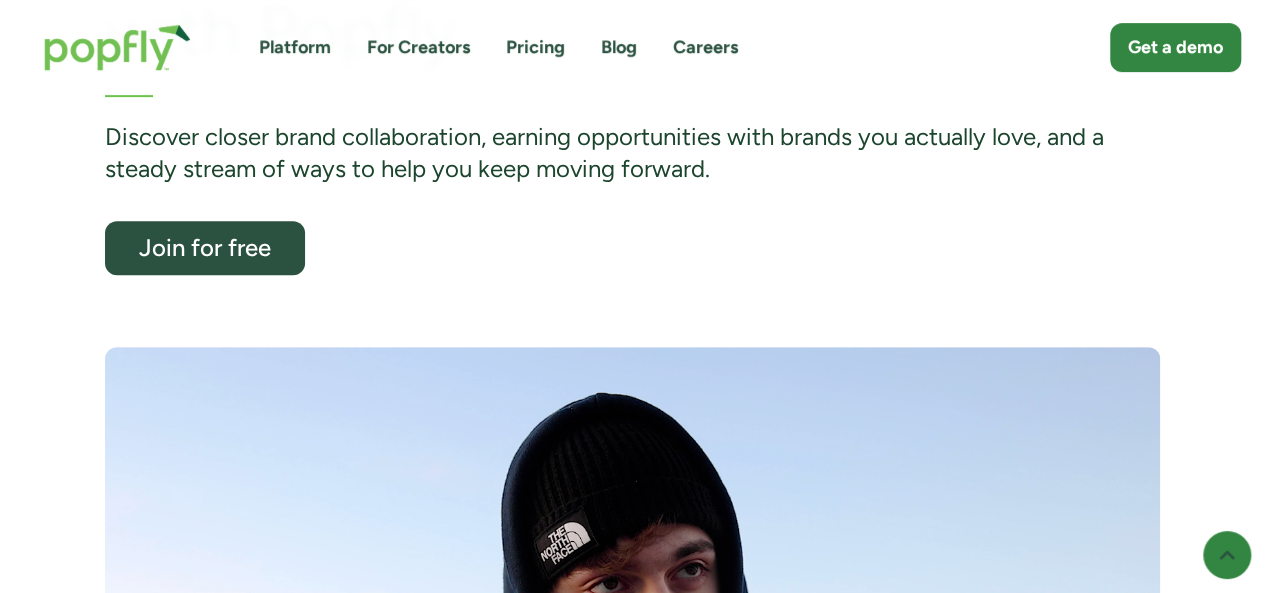 scroll, scrollTop: 333, scrollLeft: 0, axis: vertical 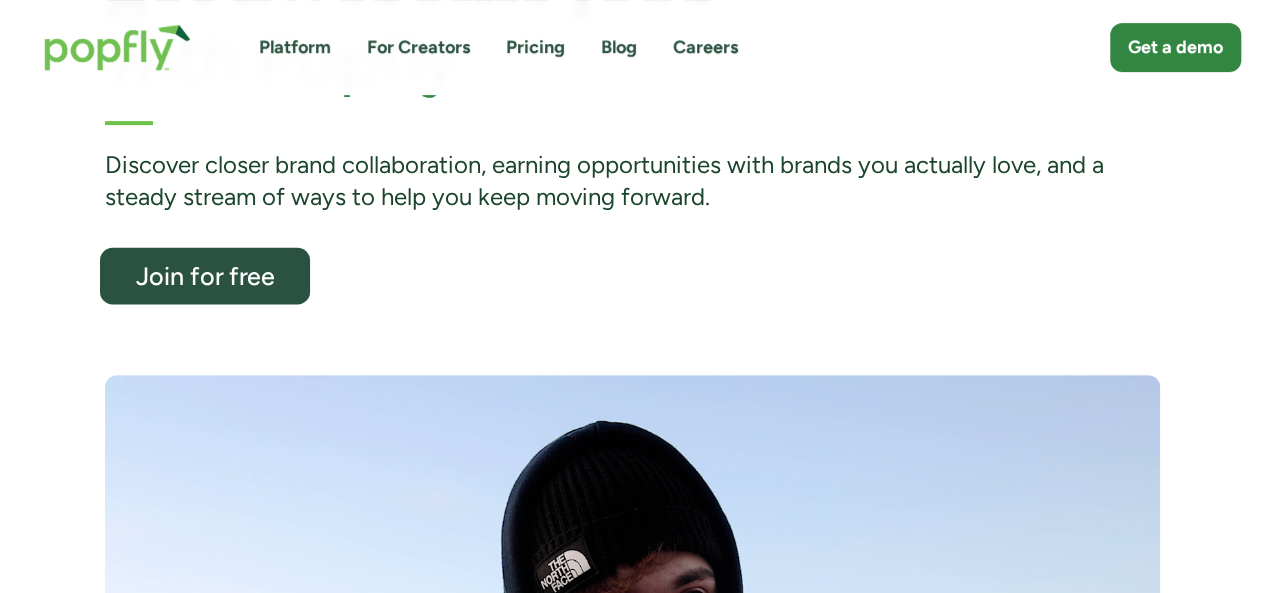 click on "Join for free" at bounding box center [205, 276] 